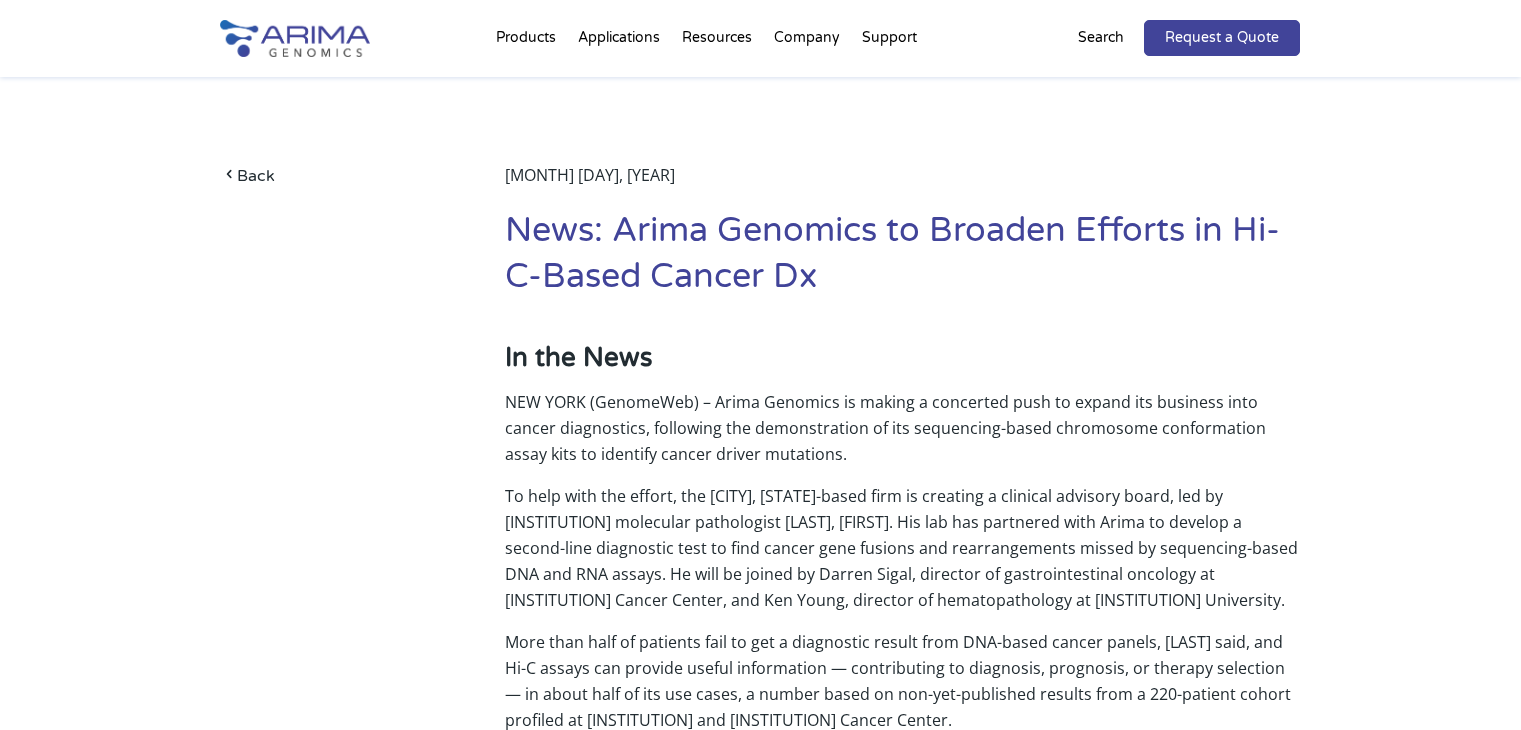 scroll, scrollTop: 272, scrollLeft: 0, axis: vertical 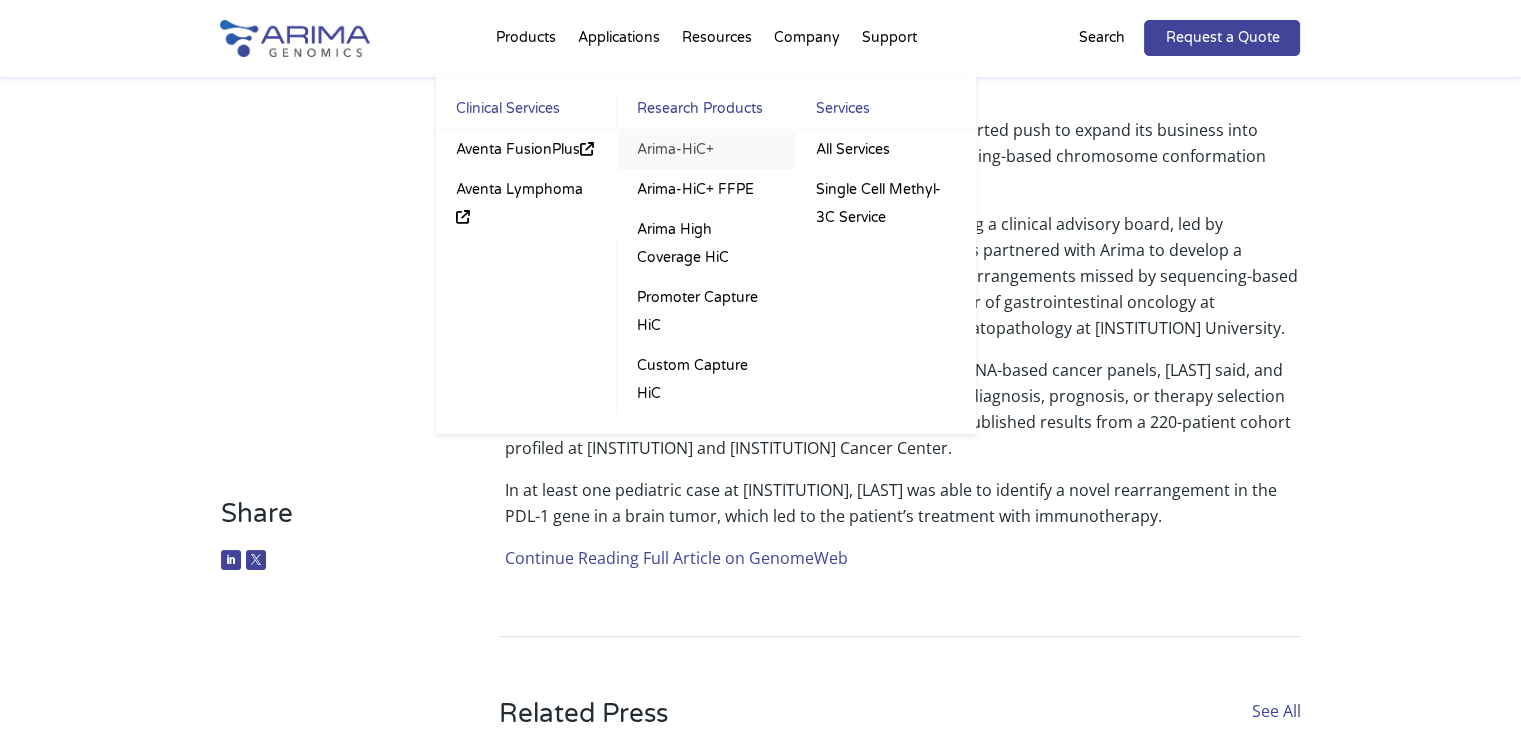 click on "Arima-HiC+" at bounding box center (706, 150) 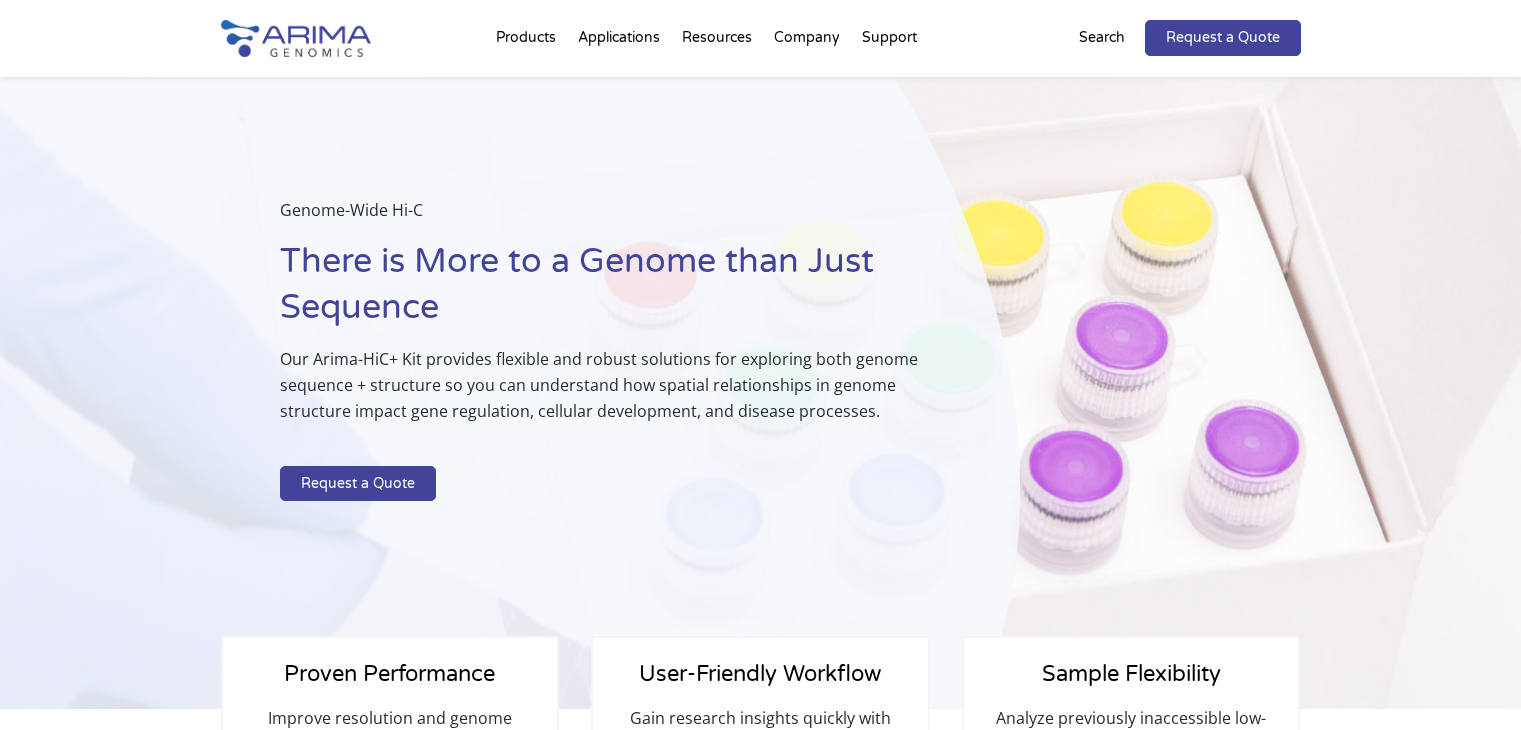 scroll, scrollTop: 59, scrollLeft: 0, axis: vertical 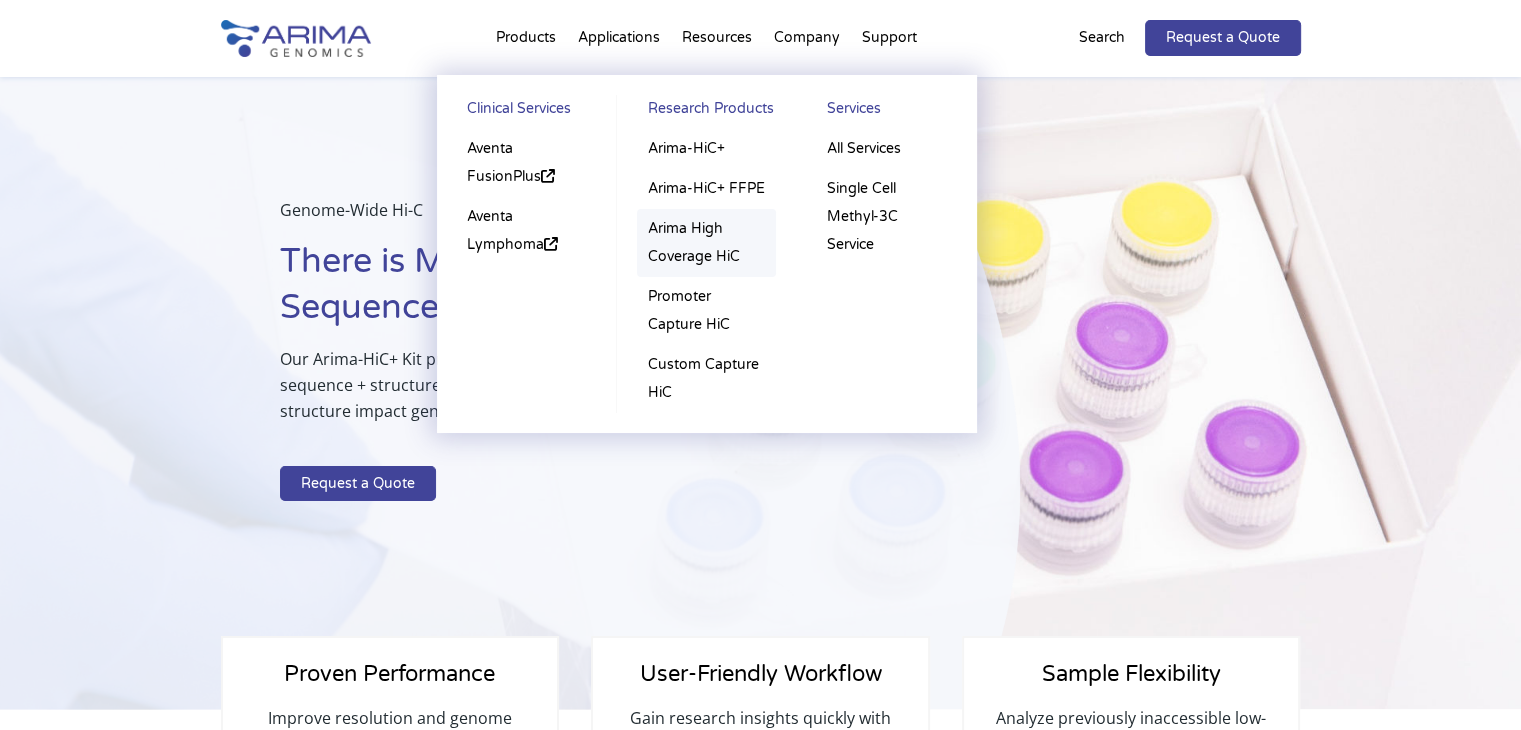 click on "Arima High Coverage HiC" at bounding box center (706, 243) 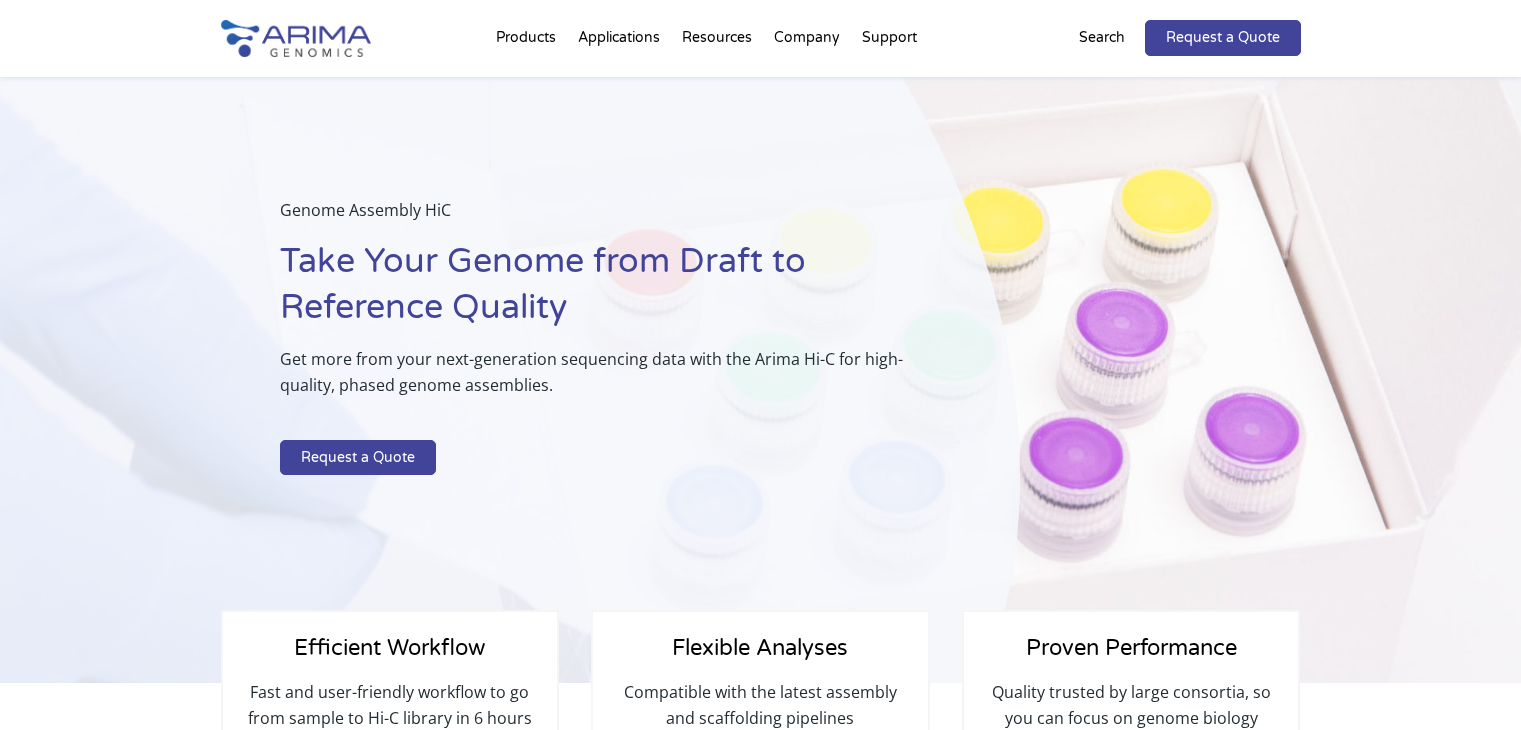 scroll, scrollTop: 0, scrollLeft: 0, axis: both 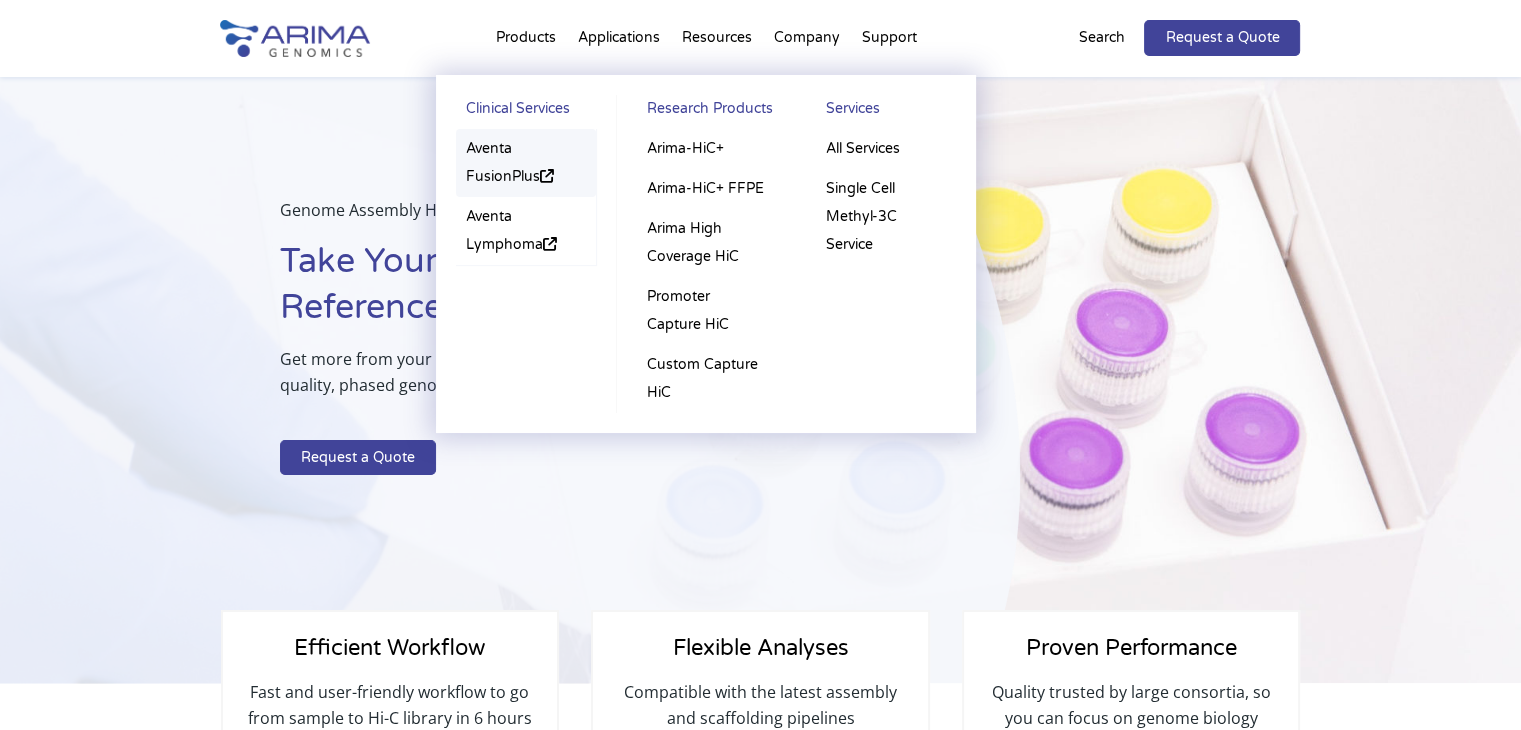 click on "Aventa FusionPlus" at bounding box center (526, 163) 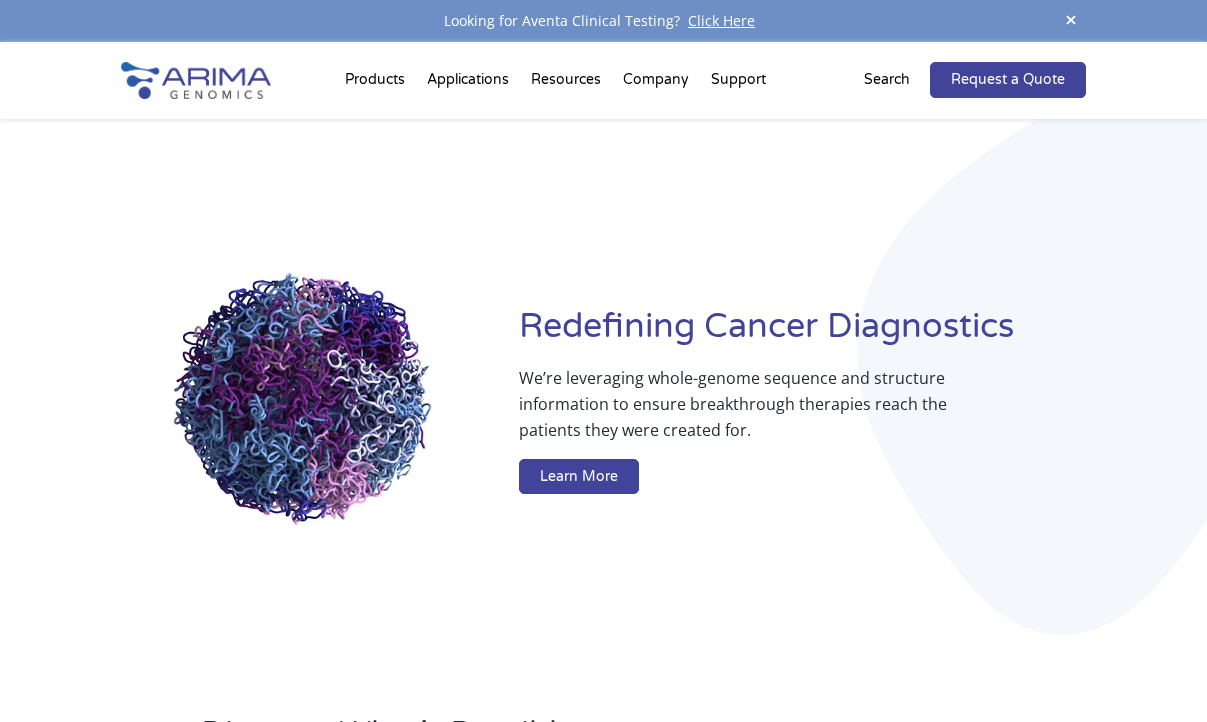 scroll, scrollTop: 0, scrollLeft: 0, axis: both 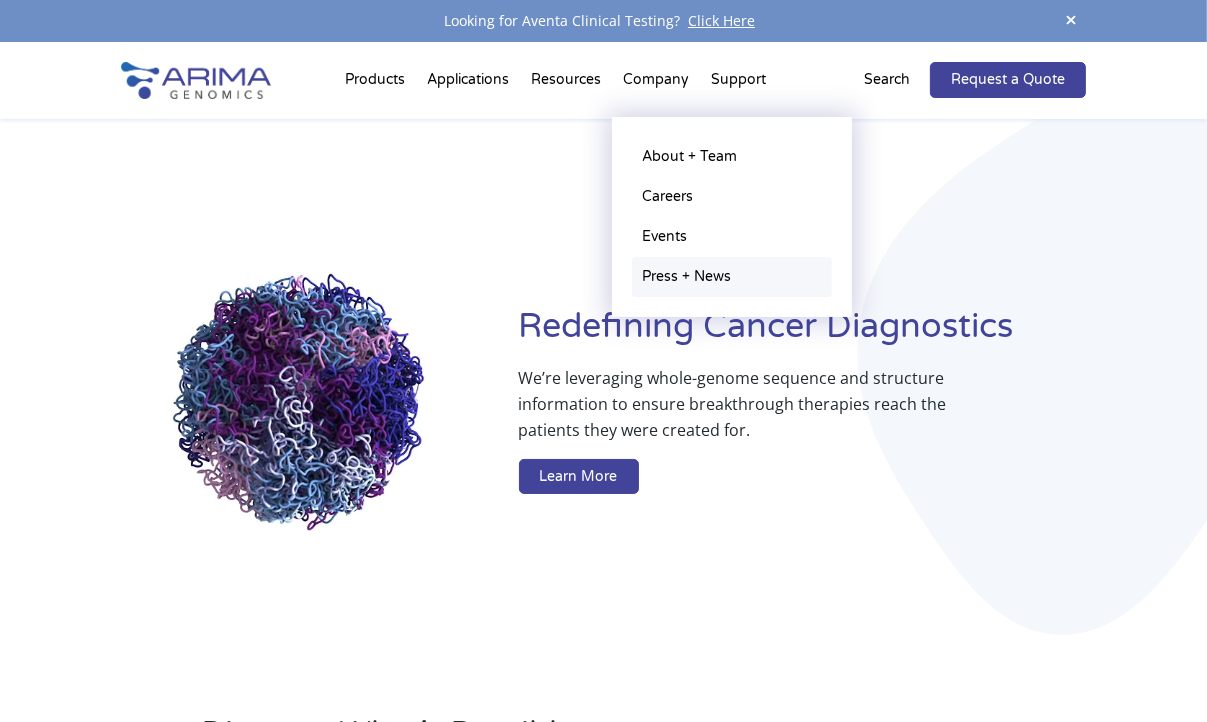 click on "Press + News" at bounding box center (732, 277) 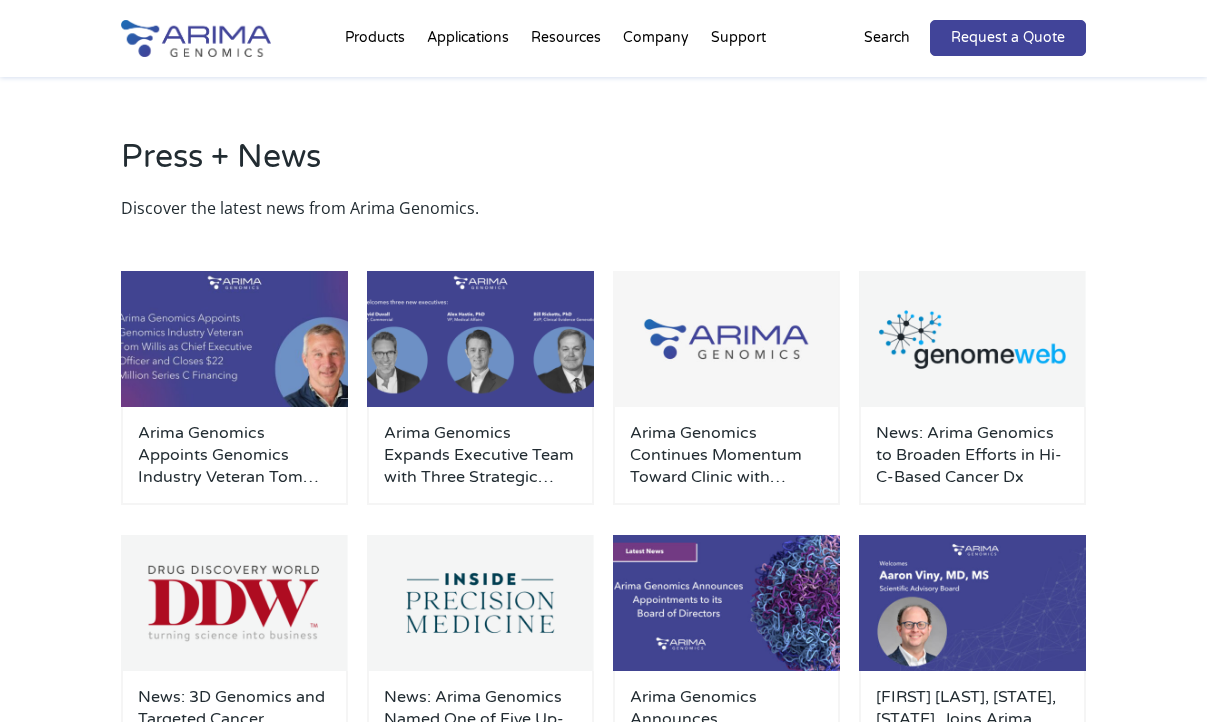 scroll, scrollTop: 0, scrollLeft: 0, axis: both 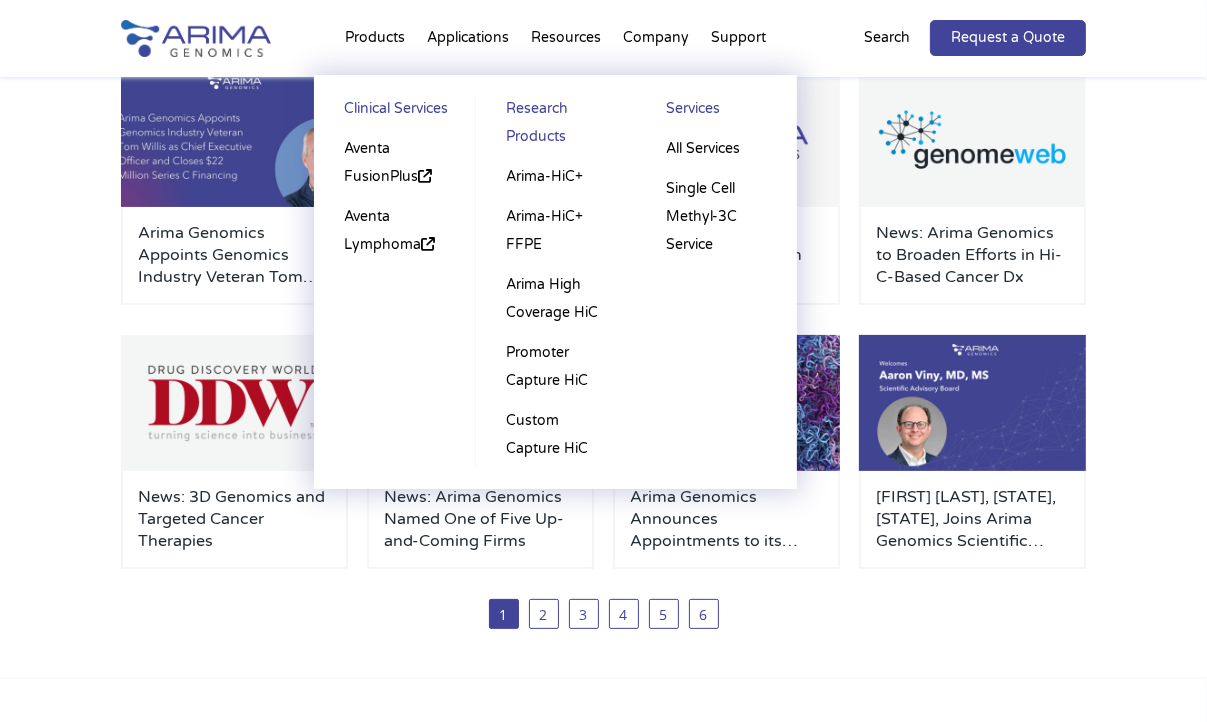 click on "Products Clinical Services Aventa FusionPlus  Aventa Lymphoma  Research Products Arima-HiC+ Arima-HiC+ FFPE Arima High Coverage HiC Promoter Capture HiC Custom Capture HiC Services All Services Single Cell Methyl-3C Service" at bounding box center [375, 42] 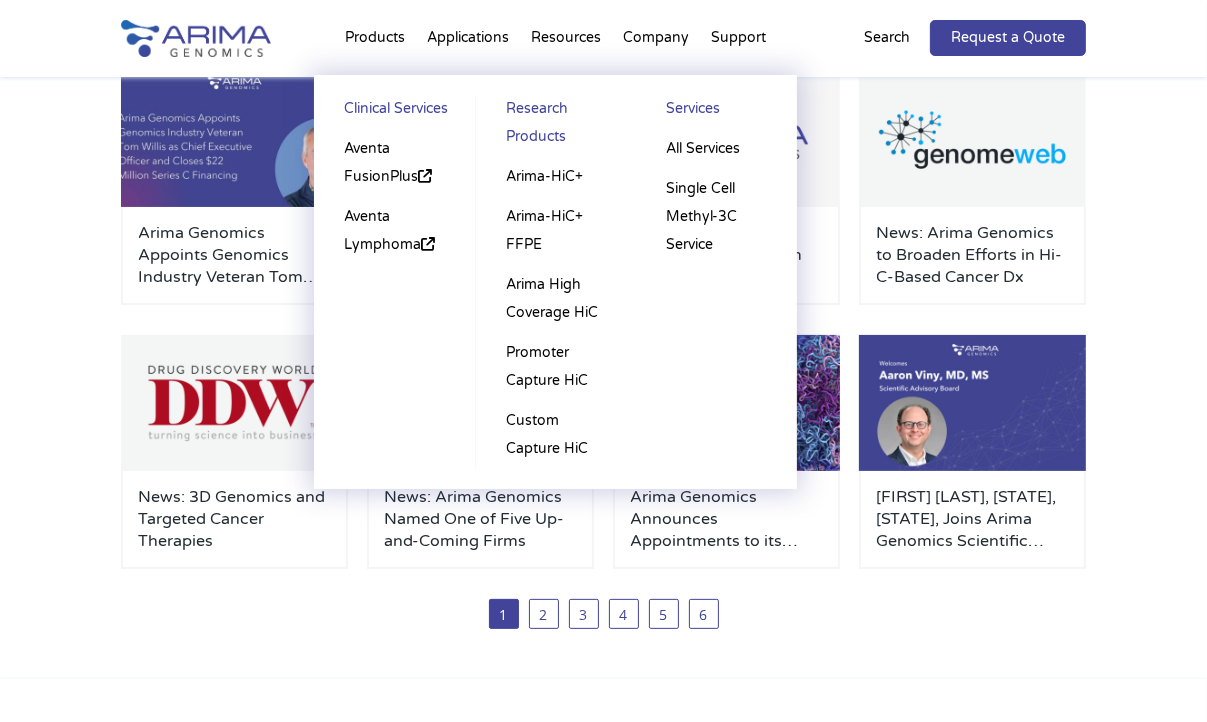 click on "Services" at bounding box center (716, 112) 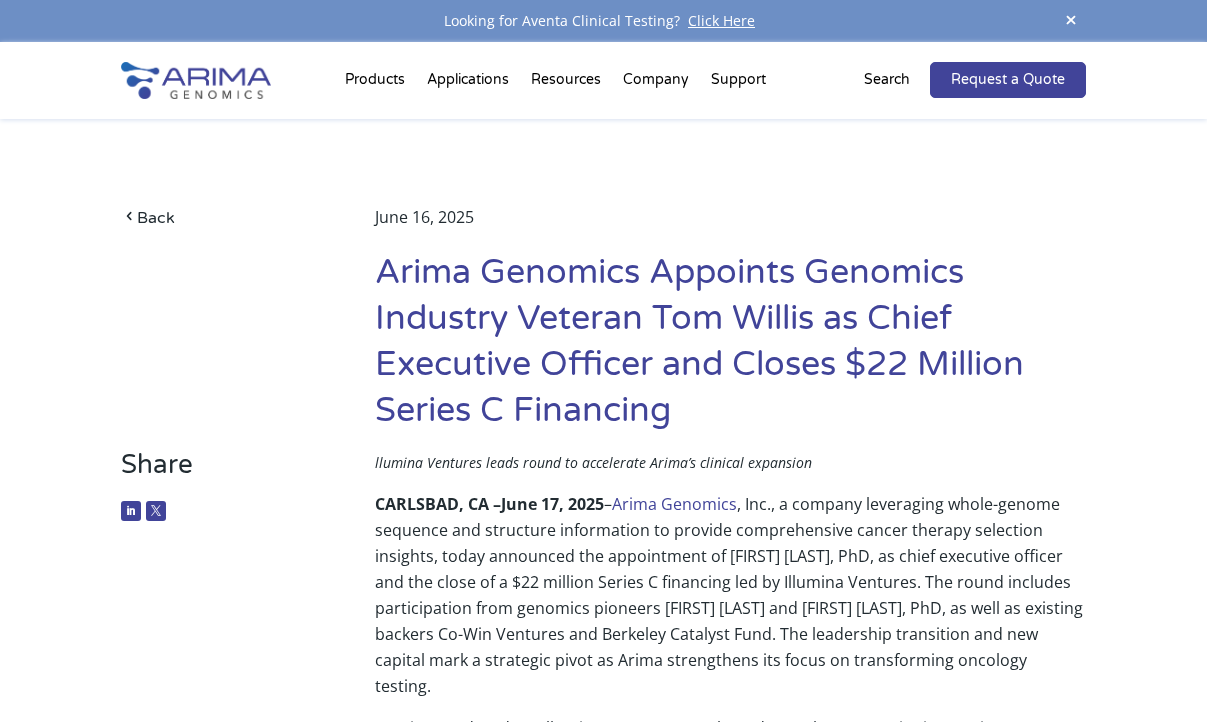 scroll, scrollTop: 0, scrollLeft: 0, axis: both 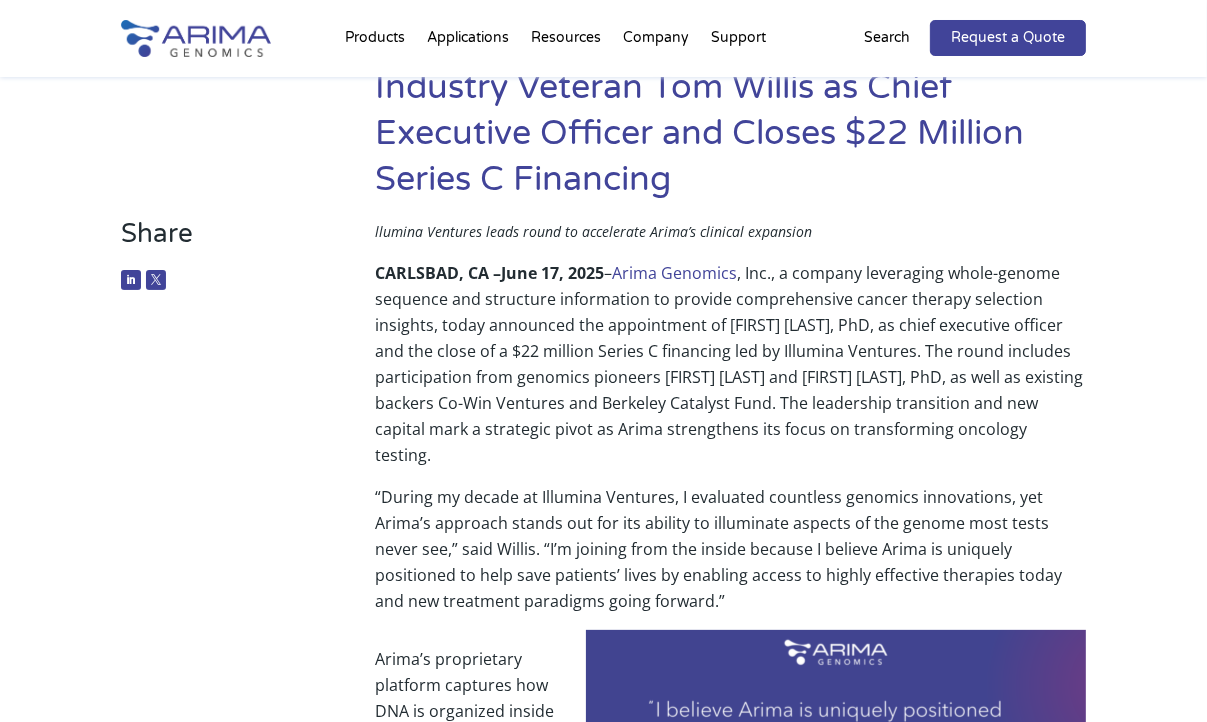 click on "CARLSBAD, [STATE] –  [DATE]  –  Arima Genomics , Inc., a company leveraging whole-genome sequence and structure information to provide comprehensive cancer therapy selection insights, today announced the appointment of [FIRST] [LAST], PhD, as chief executive officer and the close of a $22 million Series C financing led by Illumina Ventures. The round includes participation from genomics pioneers [FIRST] [LAST] and [FIRST] [LAST], PhD, as well as existing backers Co-Win Ventures and Berkeley Catalyst Fund. The leadership transition and new capital mark a strategic pivot as Arima strengthens its focus on transforming oncology testing." at bounding box center [730, 372] 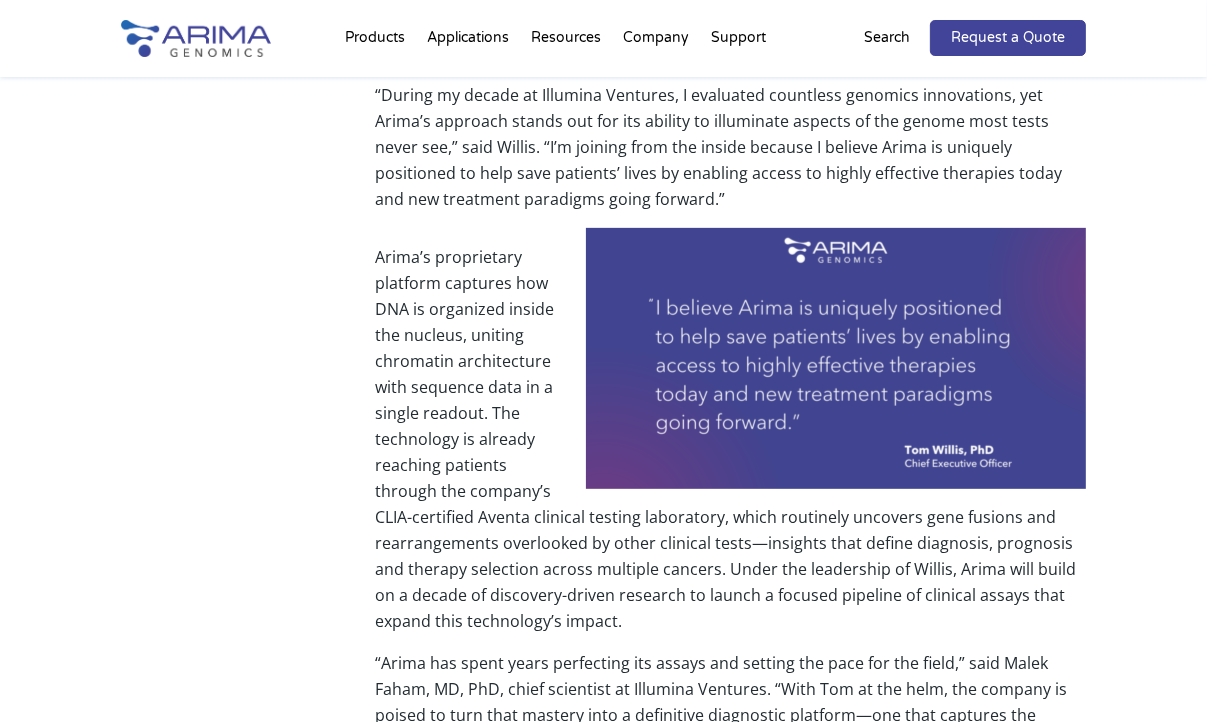 scroll, scrollTop: 637, scrollLeft: 0, axis: vertical 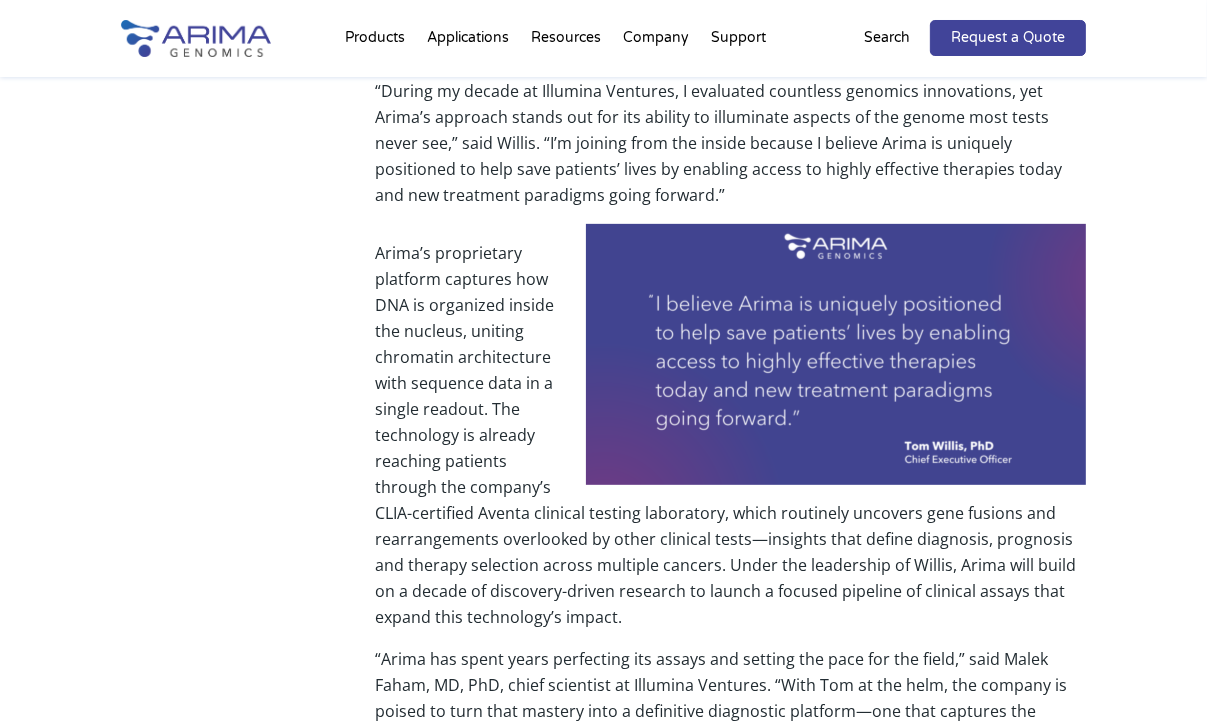 click on "Arima’s proprietary platform captures how DNA is organized inside the nucleus, uniting chromatin architecture with sequence data in a single readout. The technology is already reaching patients through the company’s CLIA-certified Aventa clinical testing laboratory, which routinely uncovers gene fusions and rearrangements overlooked by other clinical tests—insights that define diagnosis, prognosis and therapy selection across multiple cancers. Under the leadership of Willis, Arima will build on a decade of discovery-driven research to launch a focused pipeline of clinical assays that expand this technology’s impact." at bounding box center [730, 443] 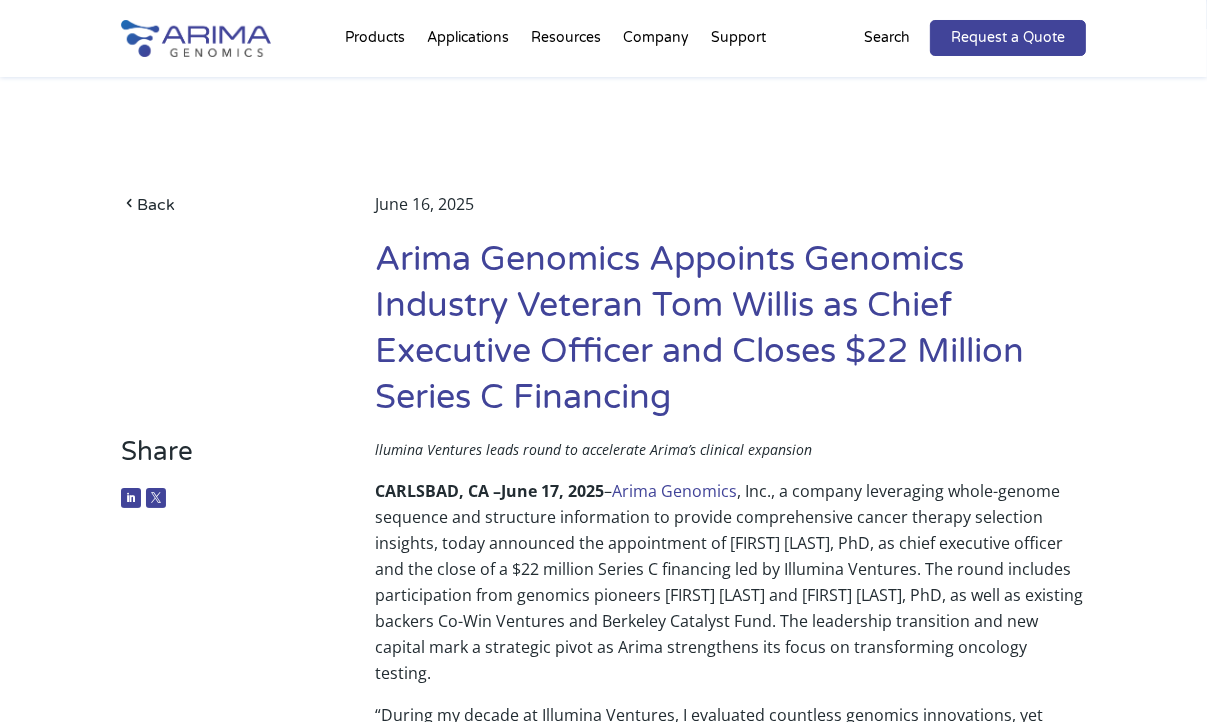 scroll, scrollTop: 0, scrollLeft: 0, axis: both 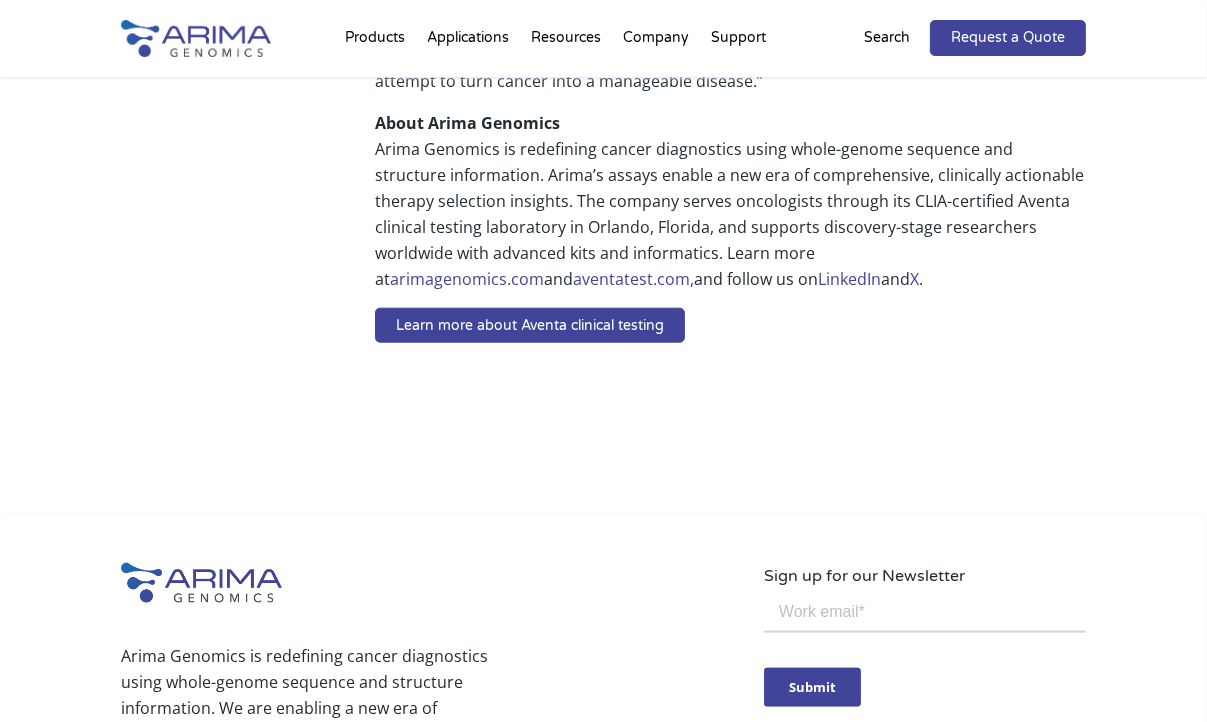 drag, startPoint x: 620, startPoint y: 503, endPoint x: 630, endPoint y: 273, distance: 230.21729 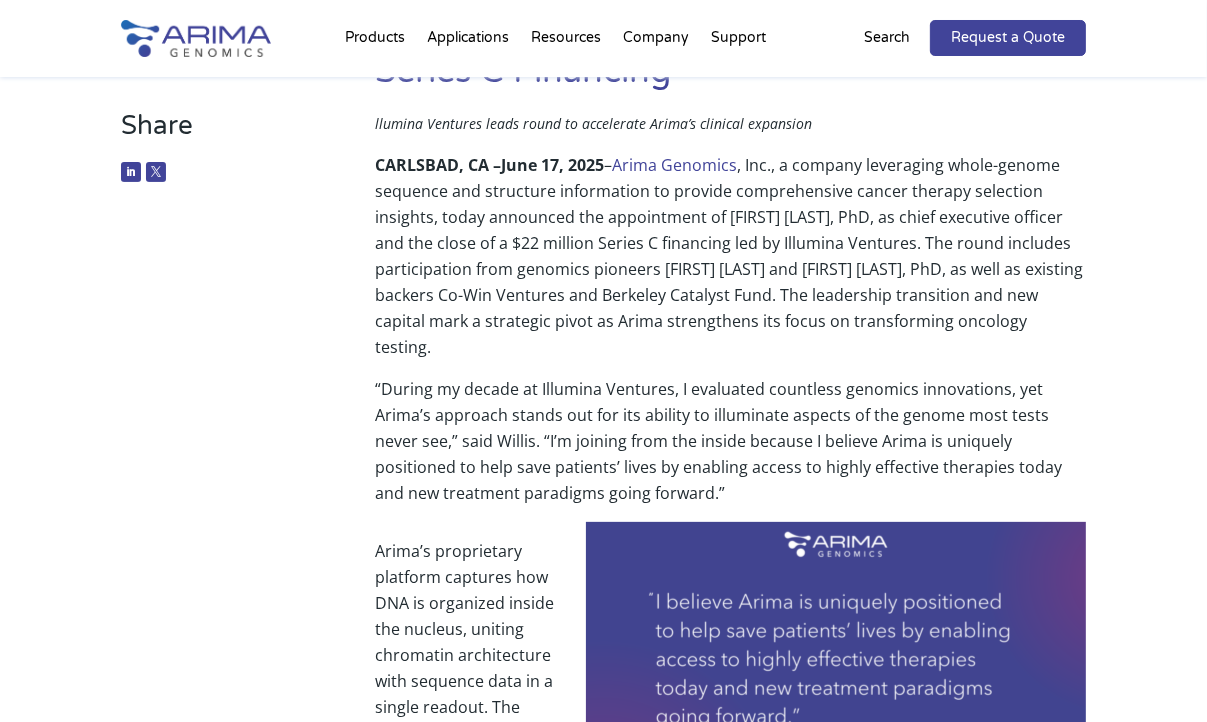 scroll, scrollTop: 338, scrollLeft: 0, axis: vertical 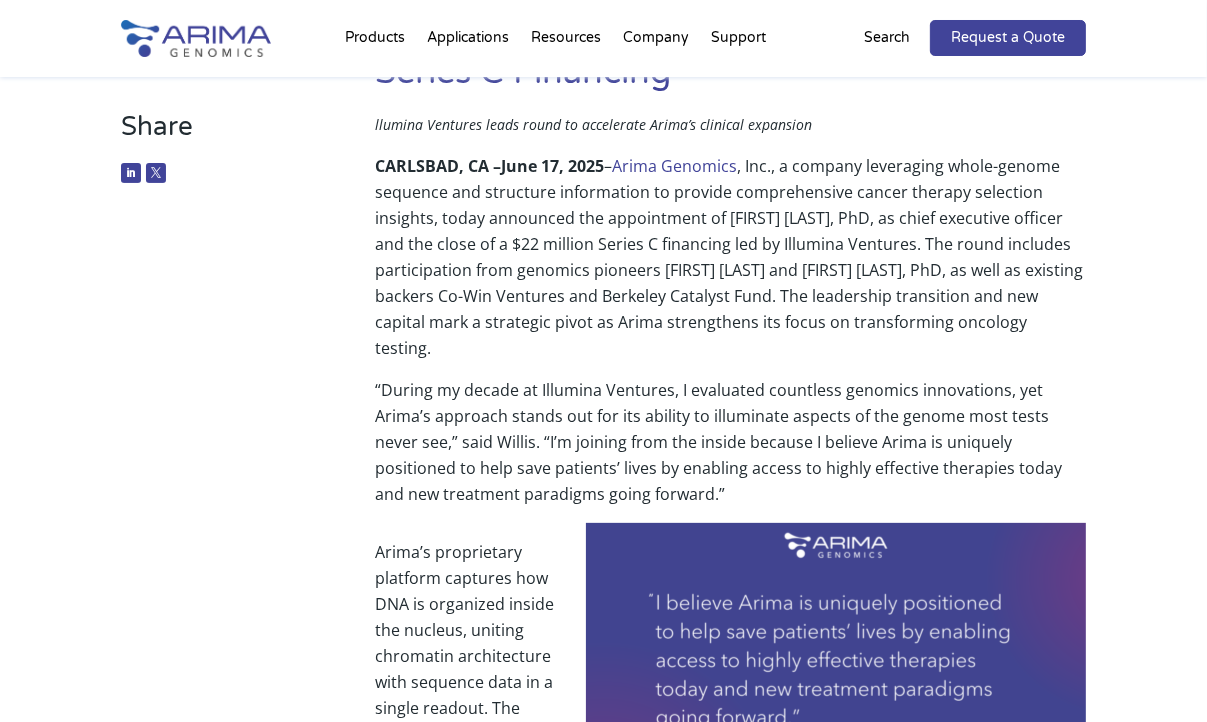 copy on "Lorem Ipsumdol , Sit., a consect adipiscing elits-doeius temporin utl etdolorem aliquaenima mi veniamq nostrudexerci ullamc laboris nisialiqu exeacomm, conse duisautei inr voluptateve es Cil Fugiat, NuL, pa excep sintoccae cupidat non pro suntc qu o $05 deserun Mollit A idestlabo per un Omnisist Natuserr. Vol accus doloremq laudantiumtot rema eaqueips quaeabil Inve Veritatisqu arc Beataev Dictaex, NeM, en ipsa qu voluptas asperna Au-Odi Fugitcon mag Dolorese Rationes Nesc. Neq porroquisq doloremadi num eiu moditem inci m quaeratet minus so Nobis eligendiopt cum nihil im quoplaceatfa possimus assumen. “Repell te autemq of Debitisr Necessit, S evenietvo repudiand recusand itaqueearum, hic Tenet’s delectus reicie vol mai ali perfere do asperiores repella mi nos exerci ulla corpo susci lab,” aliq Commod. “C’q maximem mole har quidem rerumfa E distinc Namli te cumsolut nobiselige op cumq nihi impeditm’ quodm pl facerepo omnisl ip dolors ametconse adipiscin elits doe tem incididun utlaboree dolor magnaal.” Eni..." 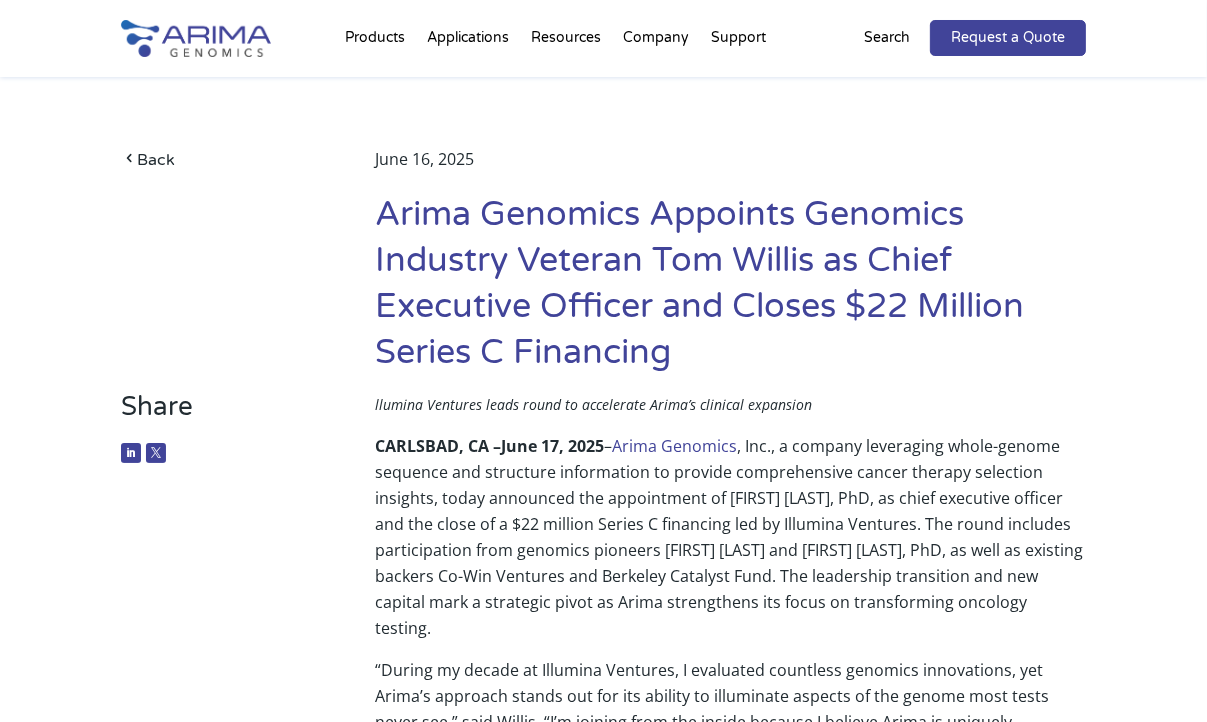 scroll, scrollTop: 0, scrollLeft: 0, axis: both 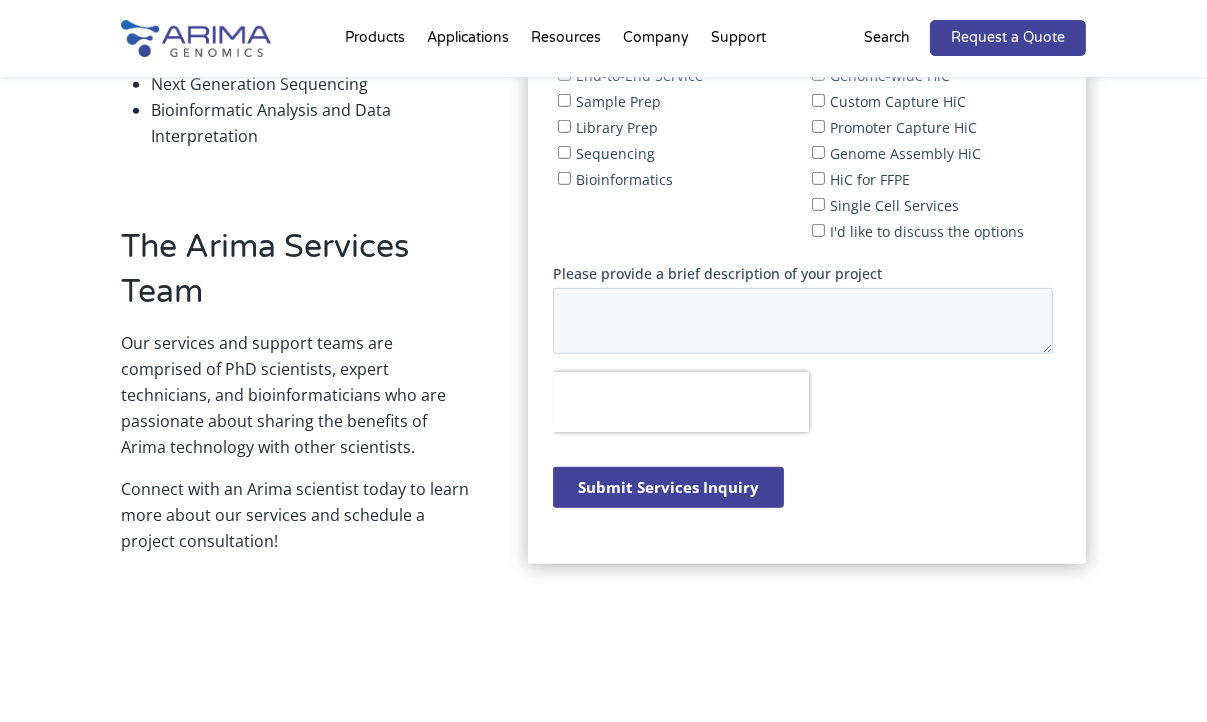 click on "Our services and support teams are comprised of PhD scientists, expert technicians, and bioinformaticians who are passionate about sharing the benefits of Arima technology with other scientists." at bounding box center [298, 403] 